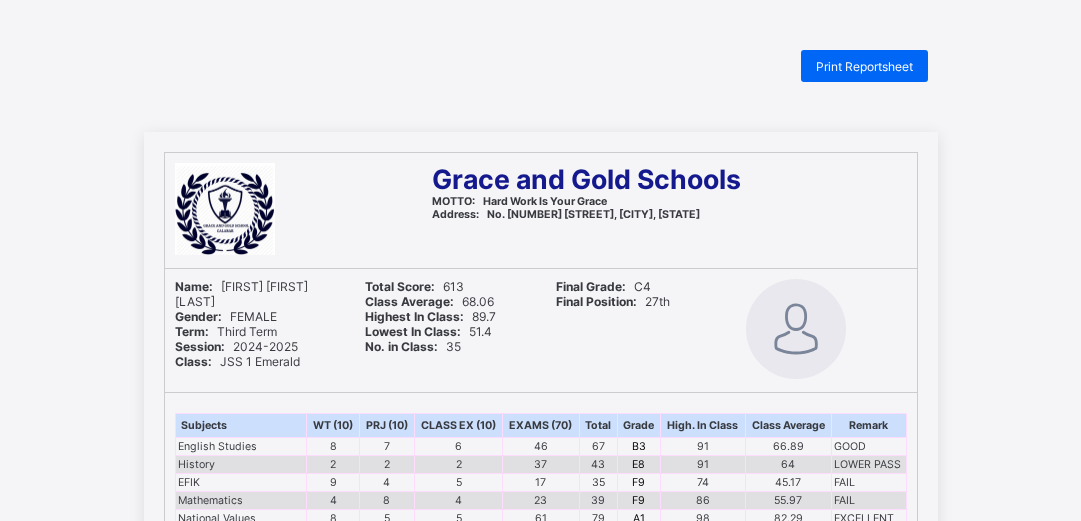 scroll, scrollTop: 0, scrollLeft: 0, axis: both 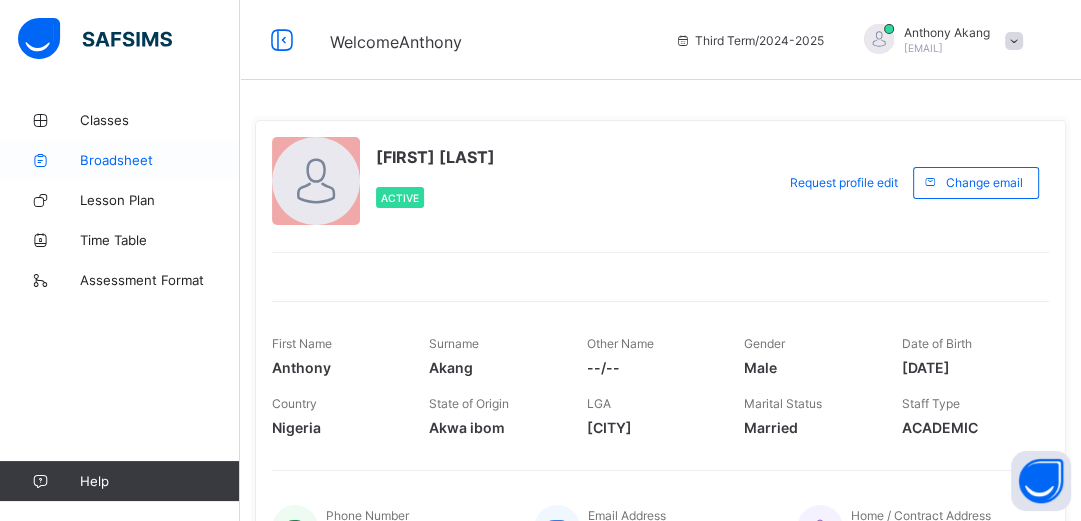 click on "Broadsheet" at bounding box center (160, 160) 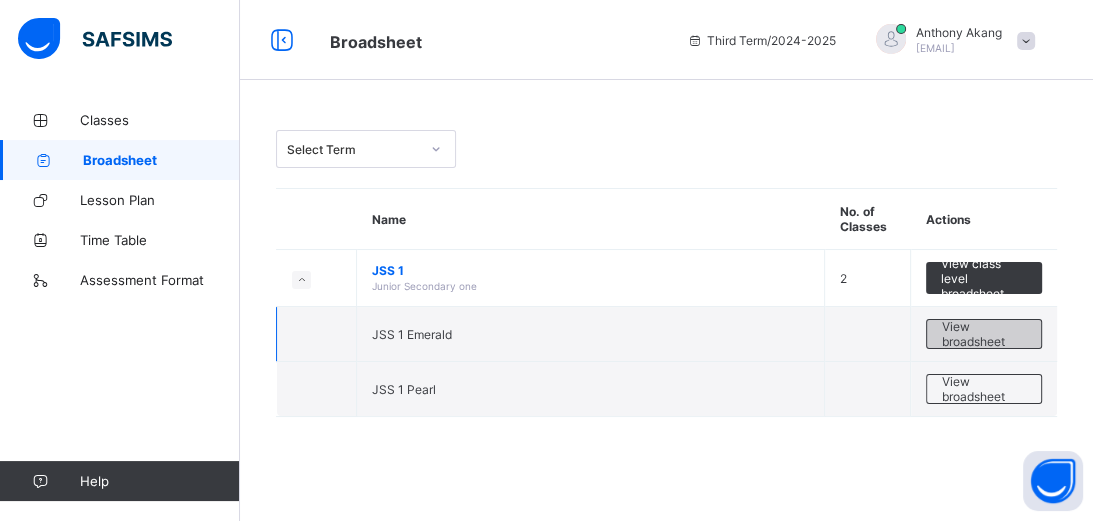 click on "View broadsheet" at bounding box center [984, 334] 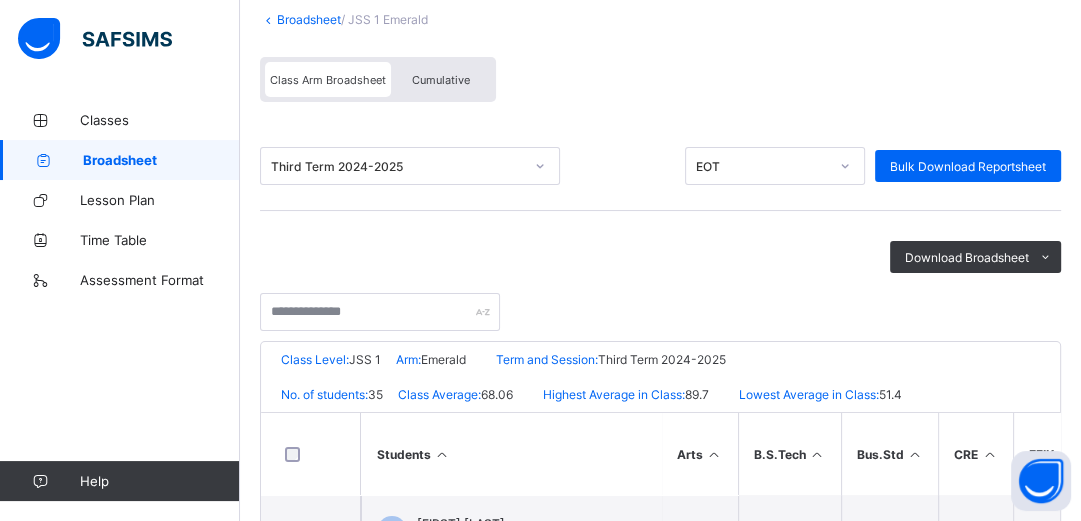 scroll, scrollTop: 160, scrollLeft: 0, axis: vertical 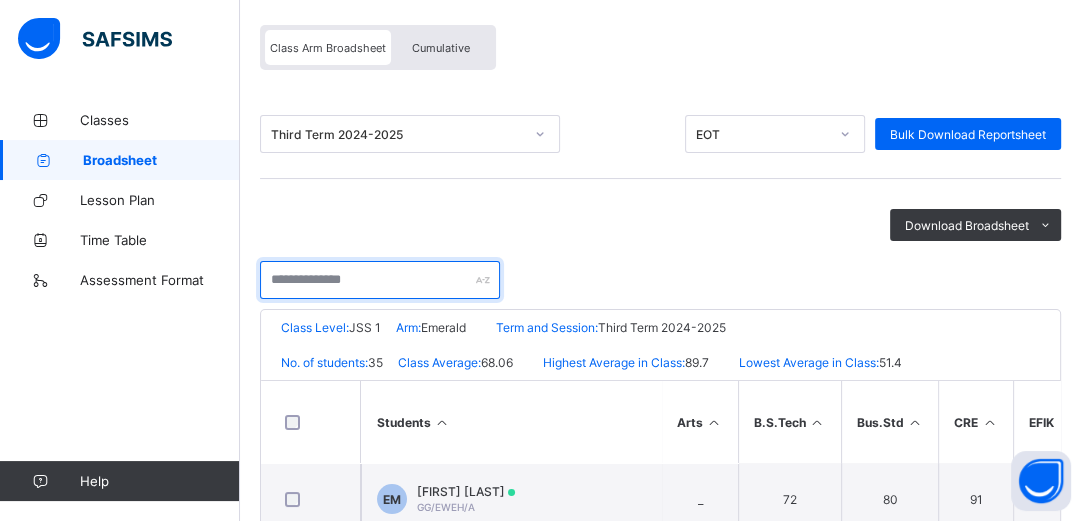 click at bounding box center (380, 280) 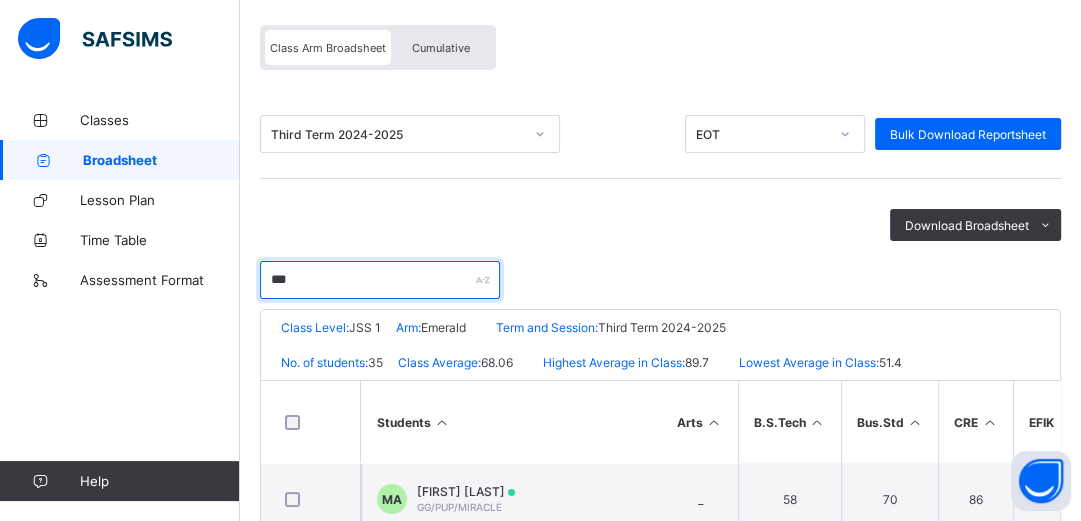 type on "*******" 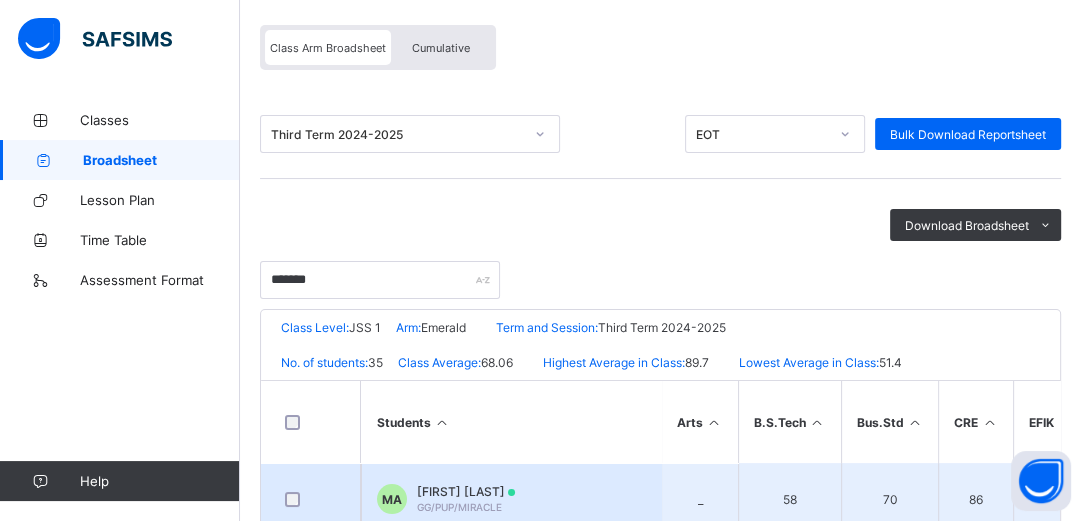 click on "GG/PUP/MIRACLE" at bounding box center (459, 507) 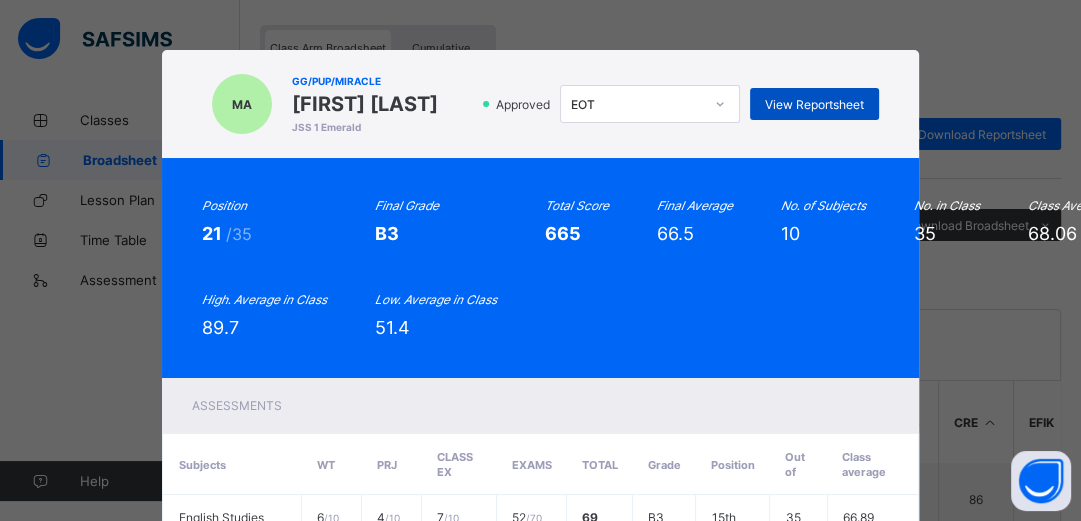 click on "View Reportsheet" at bounding box center (814, 104) 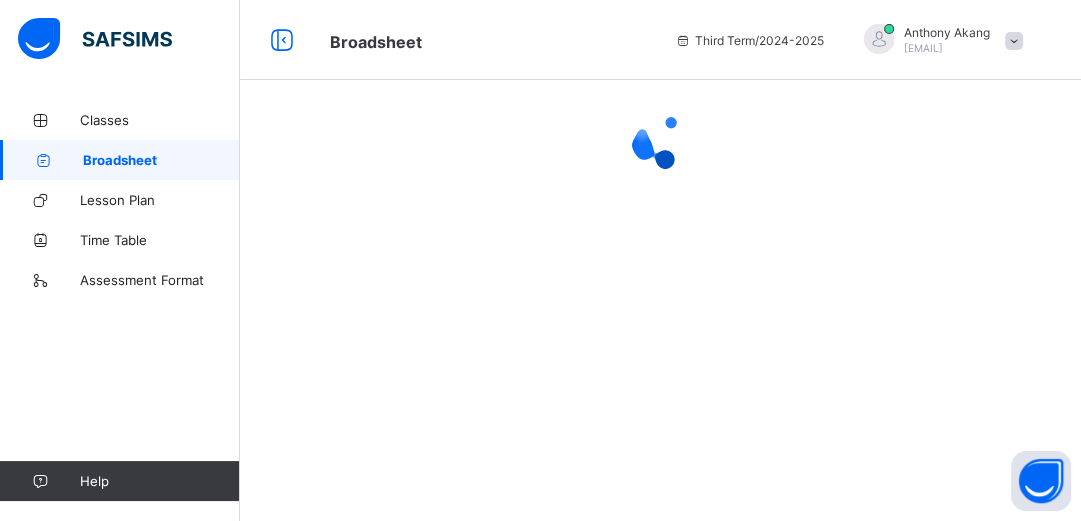 scroll, scrollTop: 0, scrollLeft: 0, axis: both 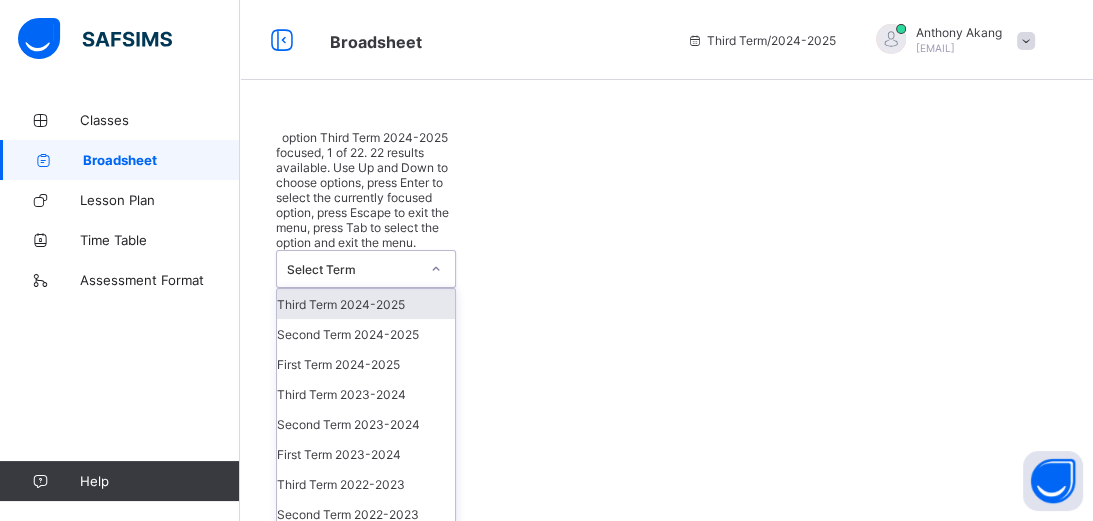 click 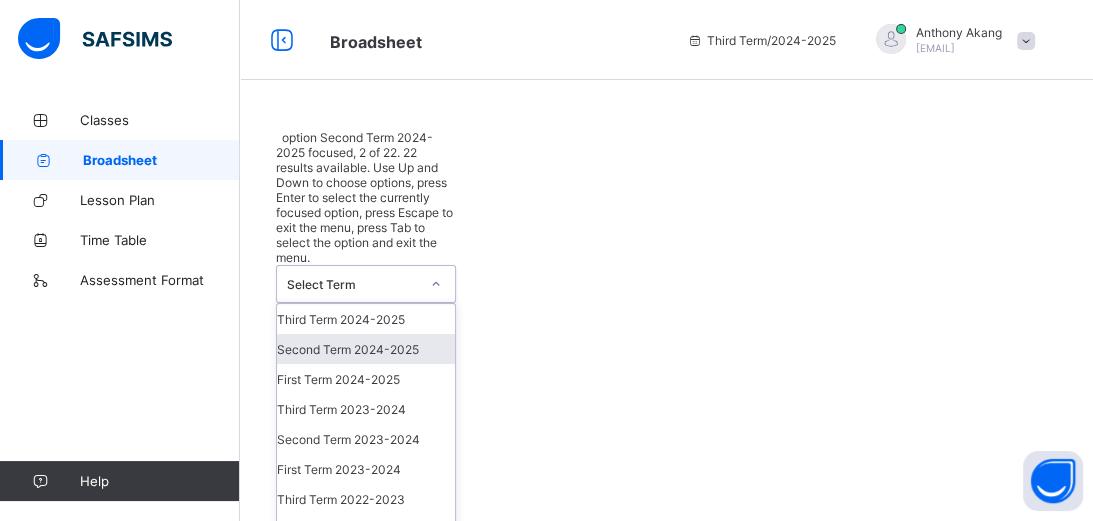 click on "Second Term 2024-2025" at bounding box center [366, 349] 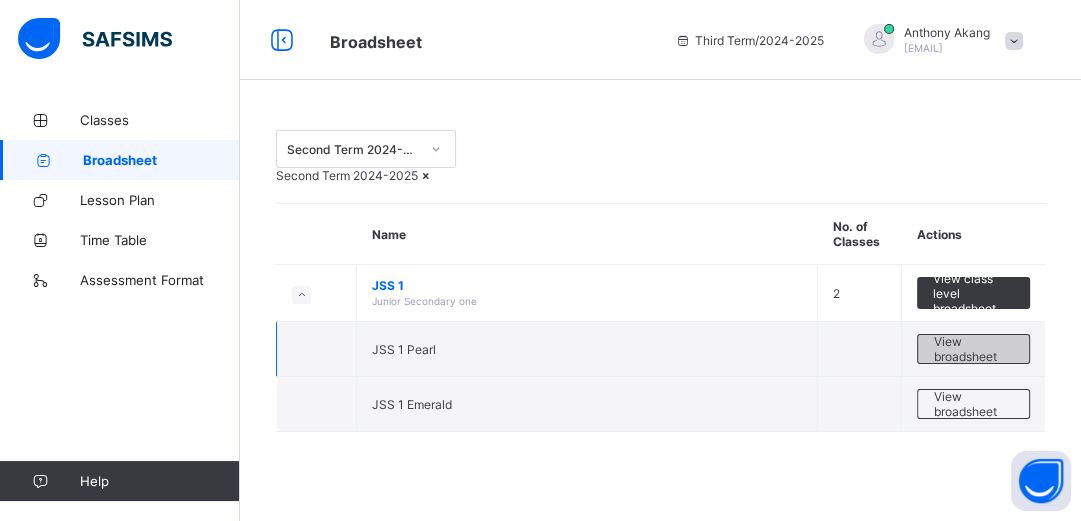 click on "View broadsheet" at bounding box center (973, 349) 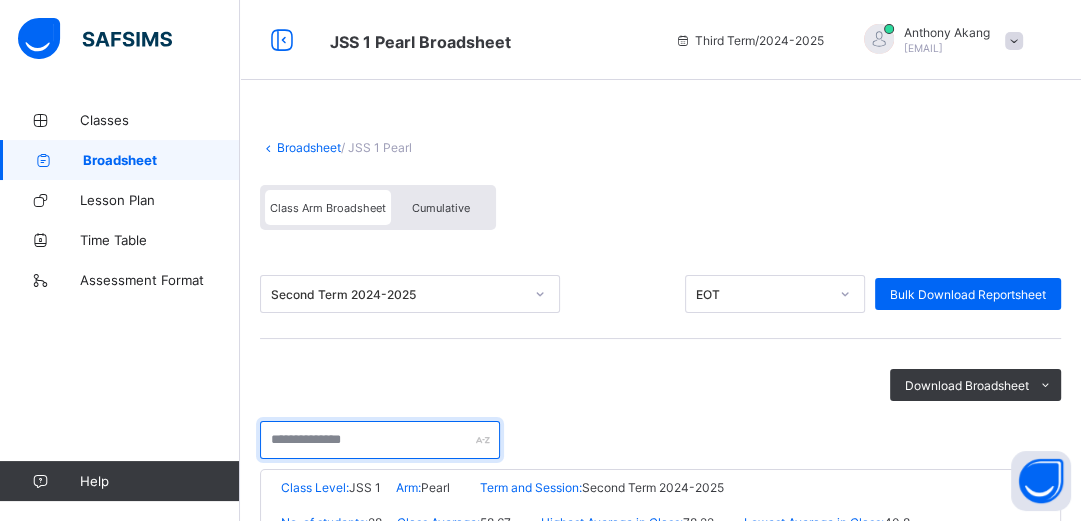 click at bounding box center [380, 440] 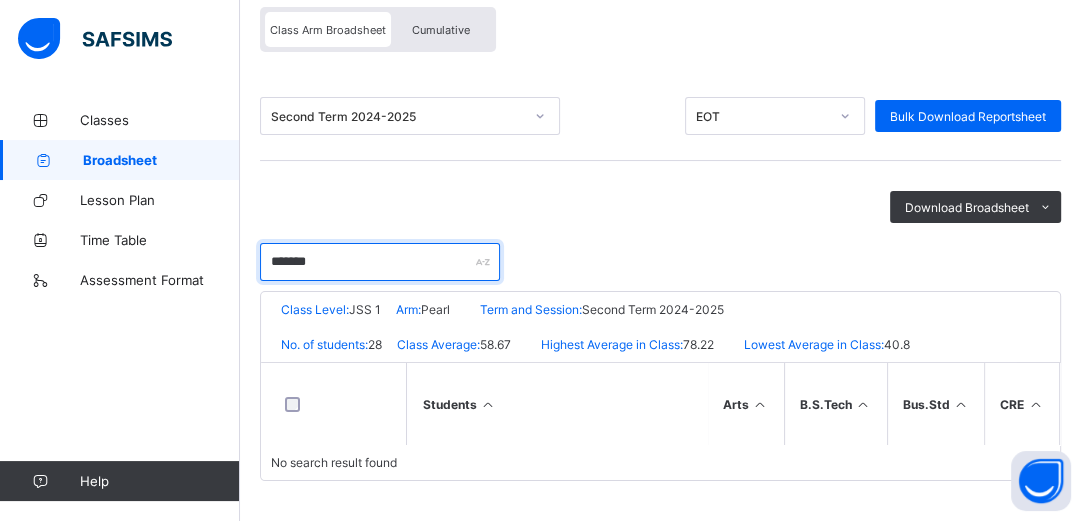 scroll, scrollTop: 192, scrollLeft: 0, axis: vertical 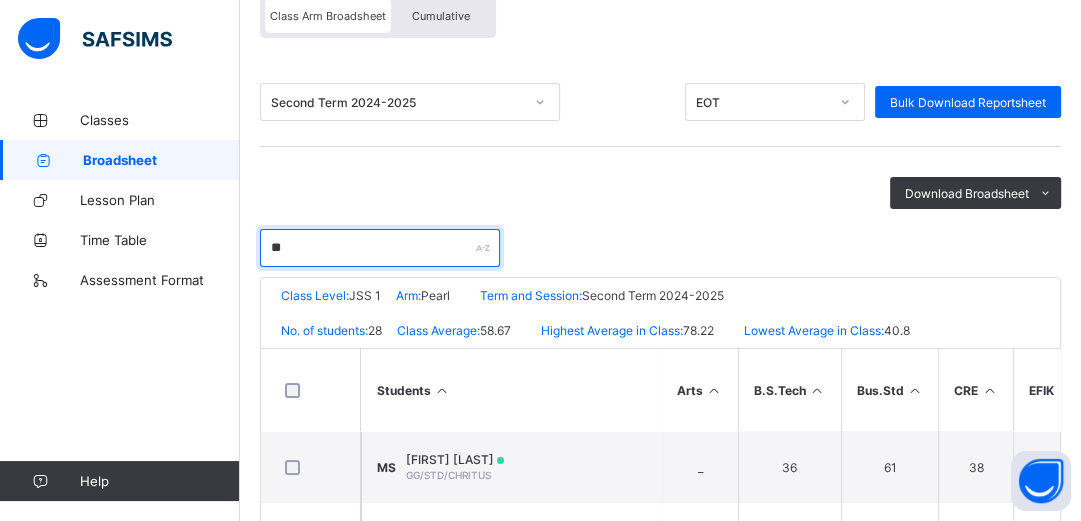 type on "*" 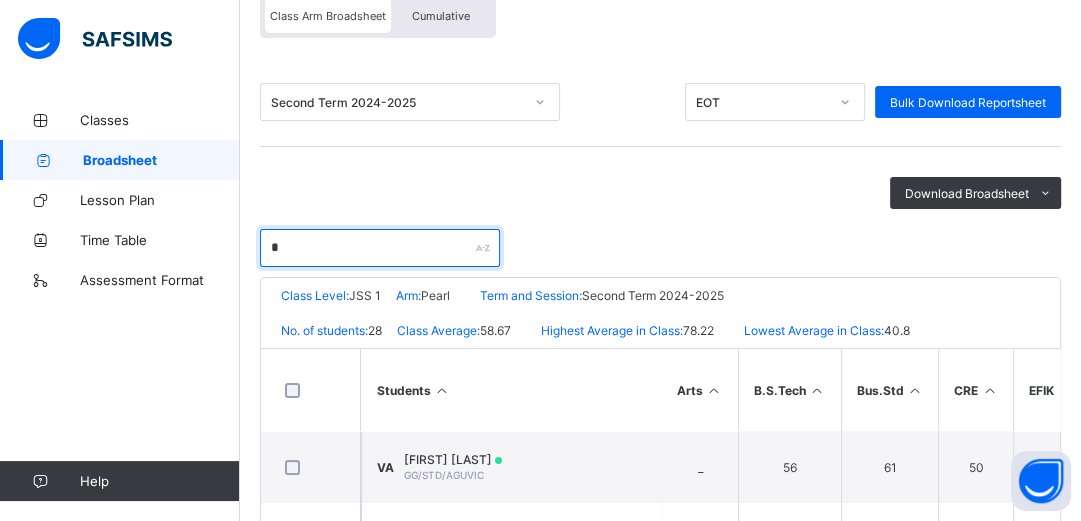 type on "**" 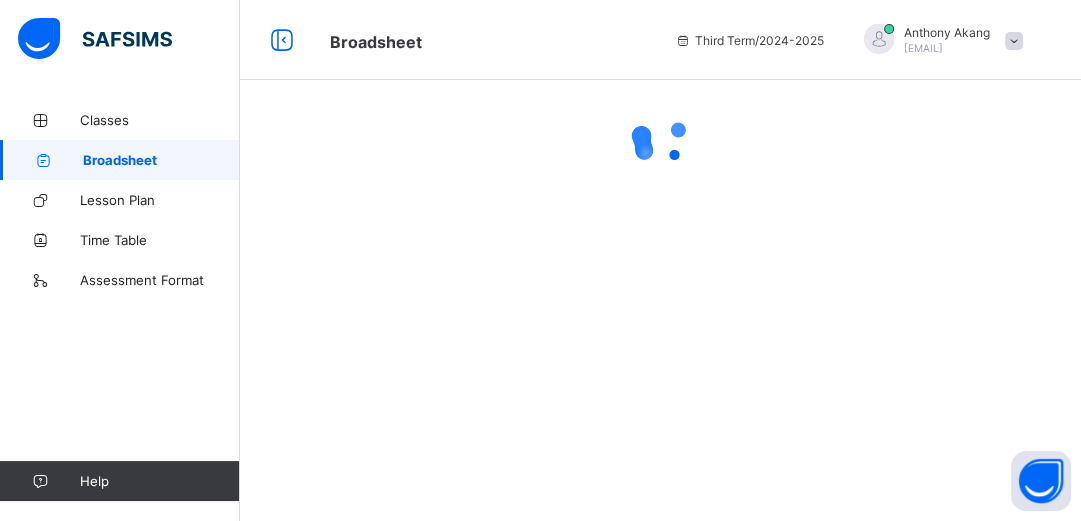scroll, scrollTop: 0, scrollLeft: 0, axis: both 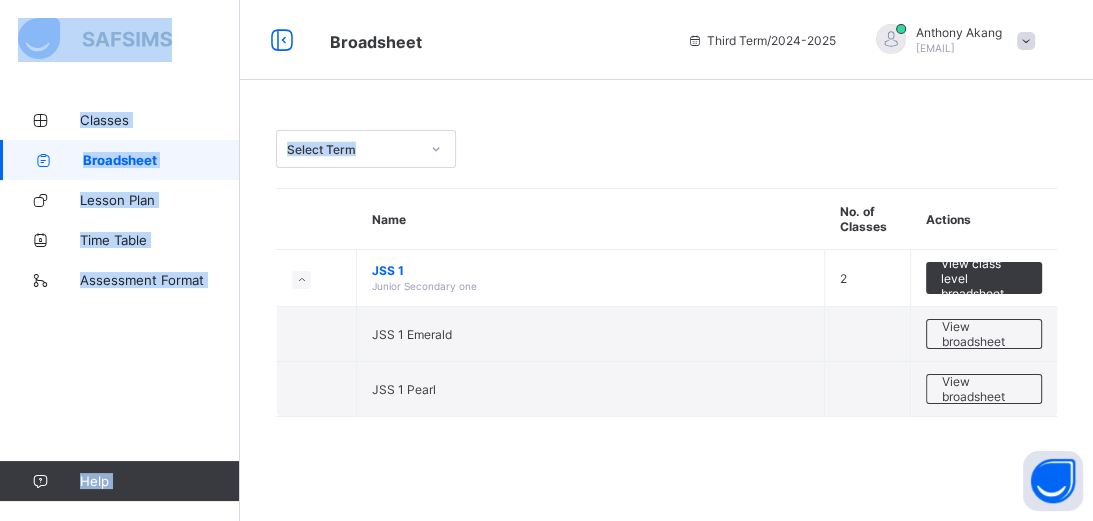 click on "Broadsheet     Third Term  /  [YEAR]-[YEAR]   [FIRST] [LAST] [EMAIL] Classes Broadsheet Lesson Plan Time Table Assessment Format   Help Onboarding Great job! You have finished setting up all essential configurations. Our wizard which has lots of in-built templates will continue to guide you through with the academic configurations. Academic Configuration Steps Continue × Idle Mode Due to inactivity you would be logged out to the system in the next   [NUMBER]mins , click the "Resume" button to keep working or the "Log me out" button to log out of the system. Log me out Resume Select Term Name No. of Classes Actions   JSS [NUMBER]     Junior Secondary one   [NUMBER]   View class level broadsheet   JSS [NUMBER] Emerald View broadsheet JSS [NUMBER] Pearl View broadsheet × Approve All Results In School This action would approve all the results for the Current Term in this school. Are you
sure you want to carry on? Cancel Yes, Approve all results × How satisfied are you with using SAFSIMS? 😞 🙁 😐 🙂 😄" at bounding box center (546, 260) 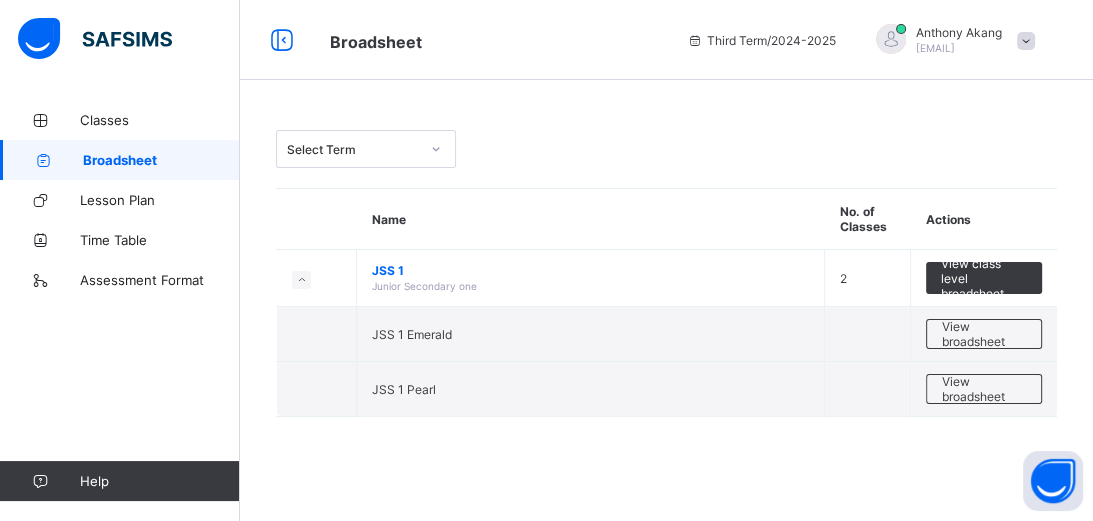 click at bounding box center (436, 149) 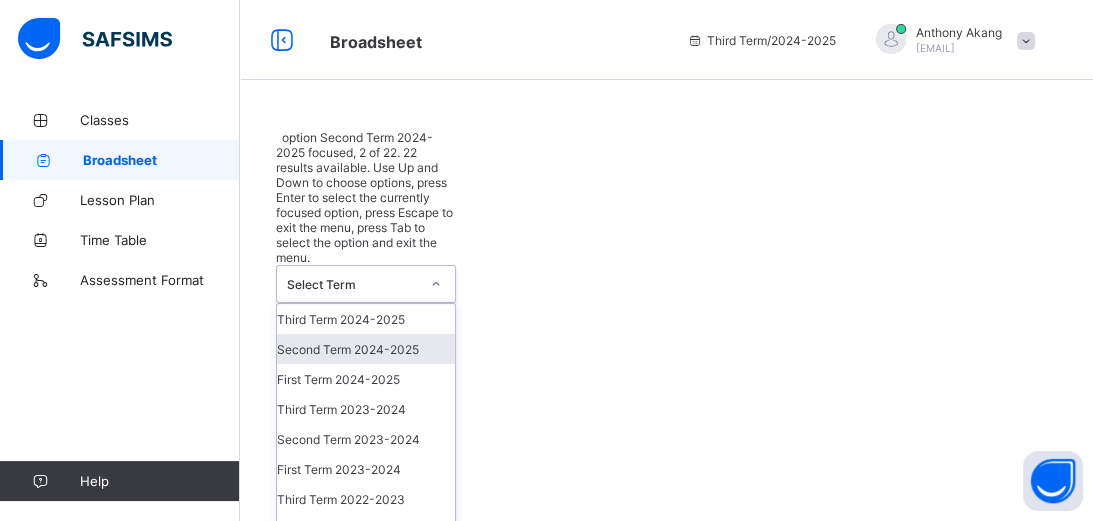 click on "Second Term 2024-2025" at bounding box center [366, 349] 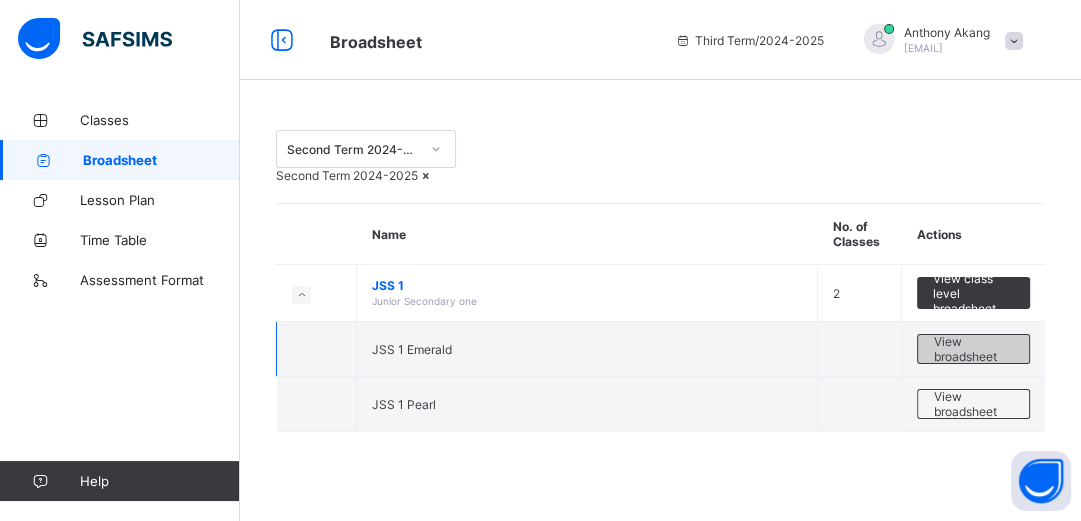 click on "View broadsheet" at bounding box center [973, 349] 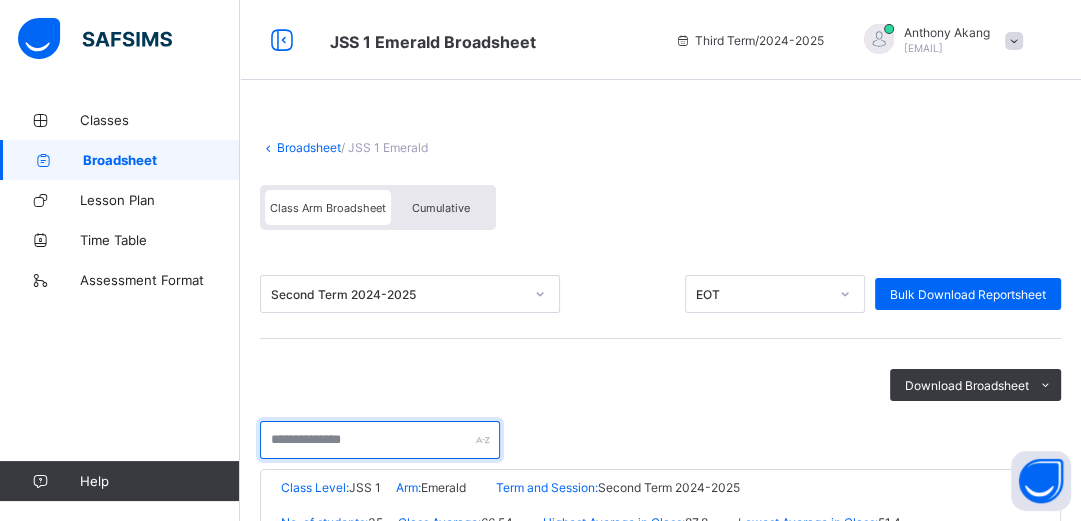 click at bounding box center [380, 440] 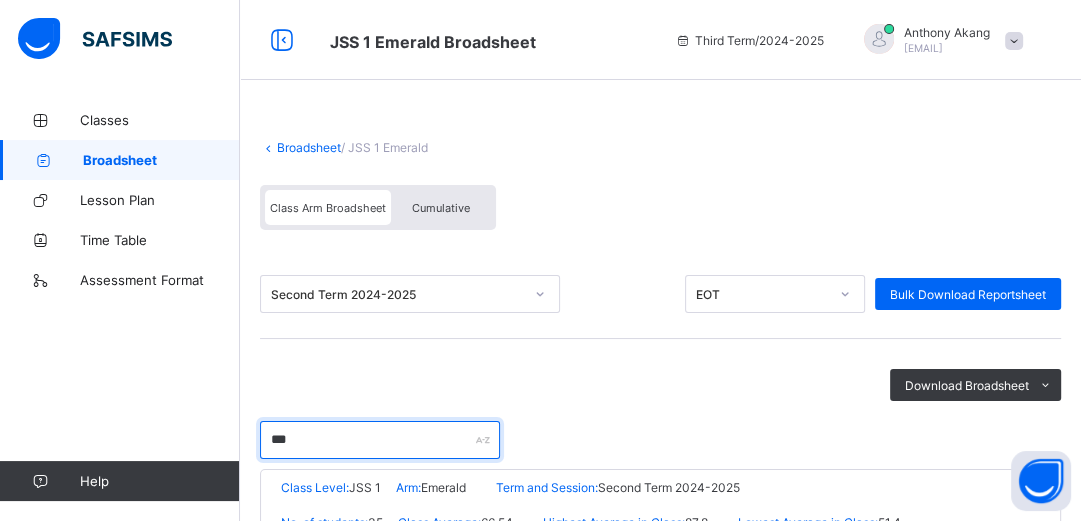 type on "*******" 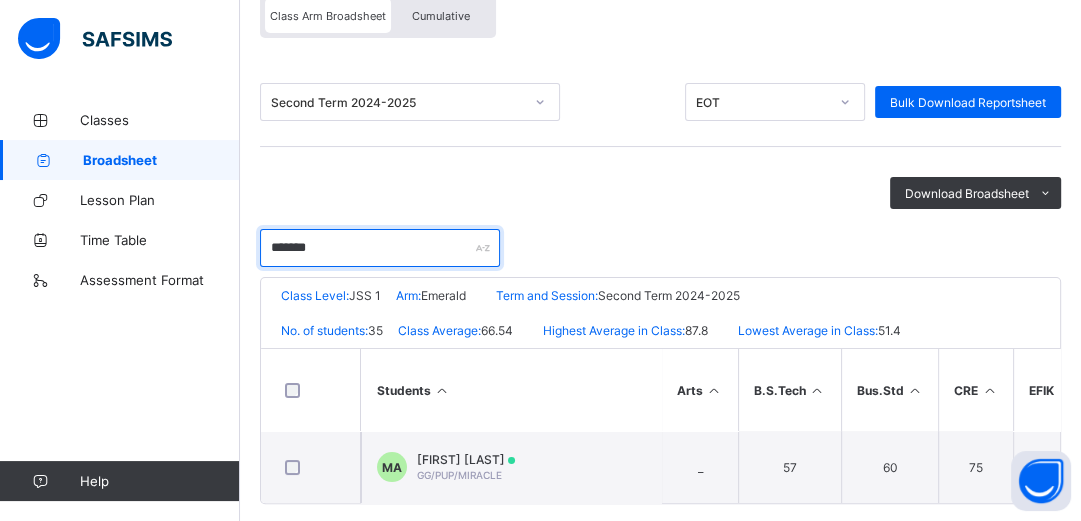 scroll, scrollTop: 223, scrollLeft: 0, axis: vertical 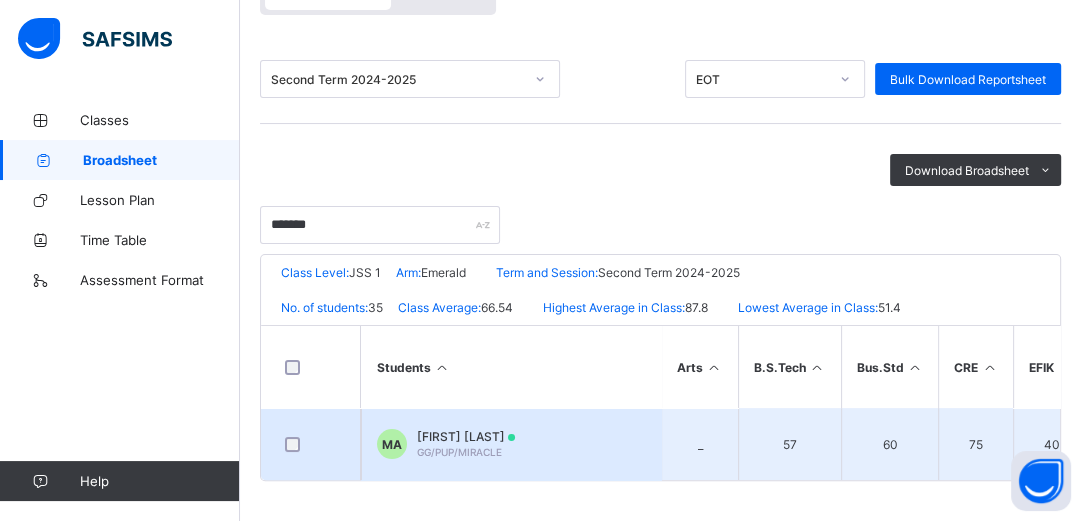 click on "[FIRST] [LAST]   [CODE]" at bounding box center (466, 444) 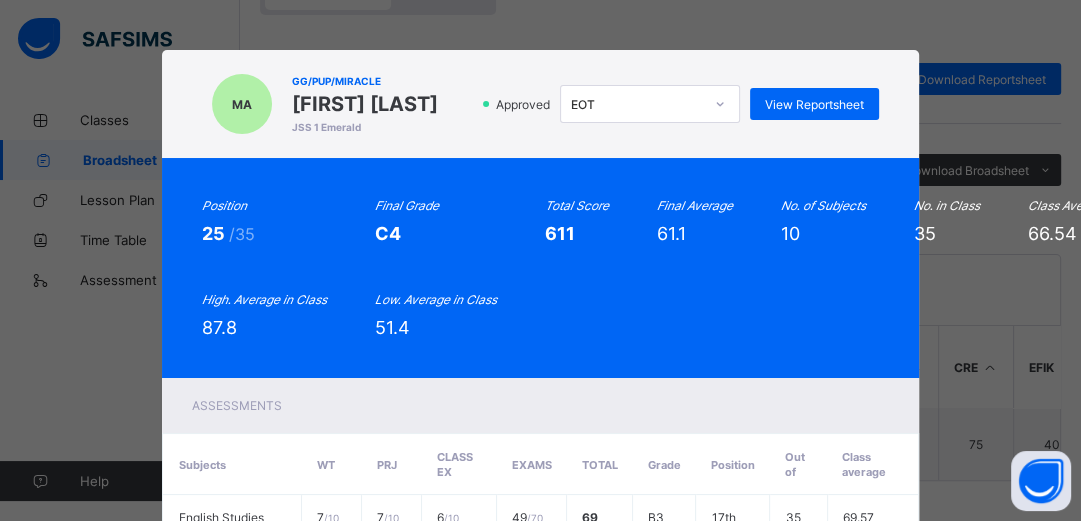 drag, startPoint x: 435, startPoint y: 281, endPoint x: 460, endPoint y: 322, distance: 48.02083 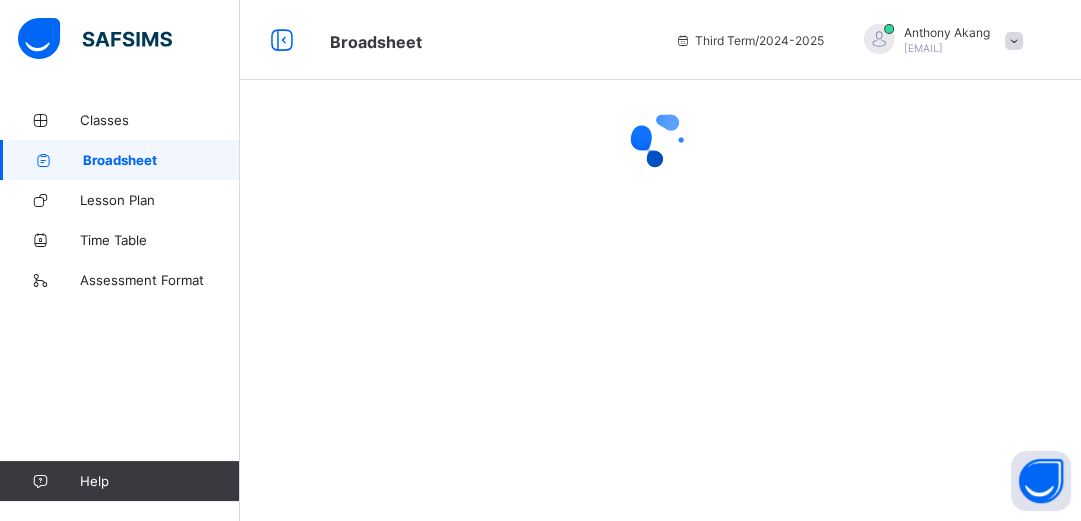 scroll, scrollTop: 0, scrollLeft: 0, axis: both 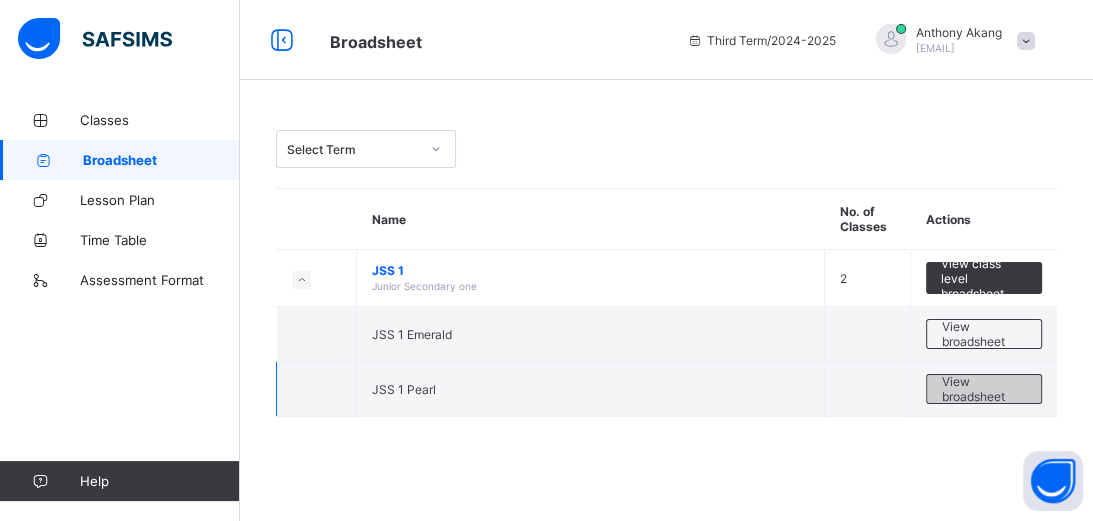 click on "View broadsheet" at bounding box center [984, 389] 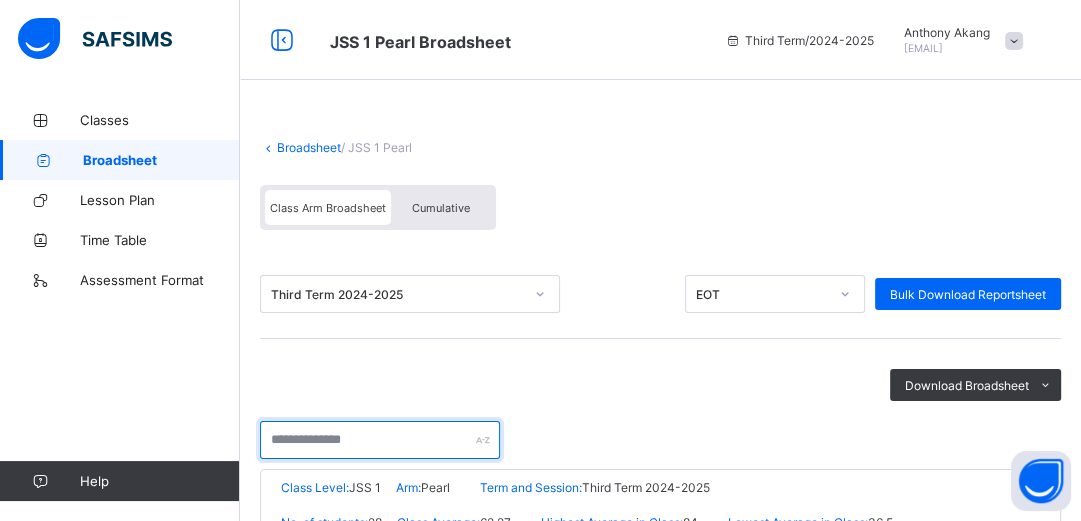 click at bounding box center (380, 440) 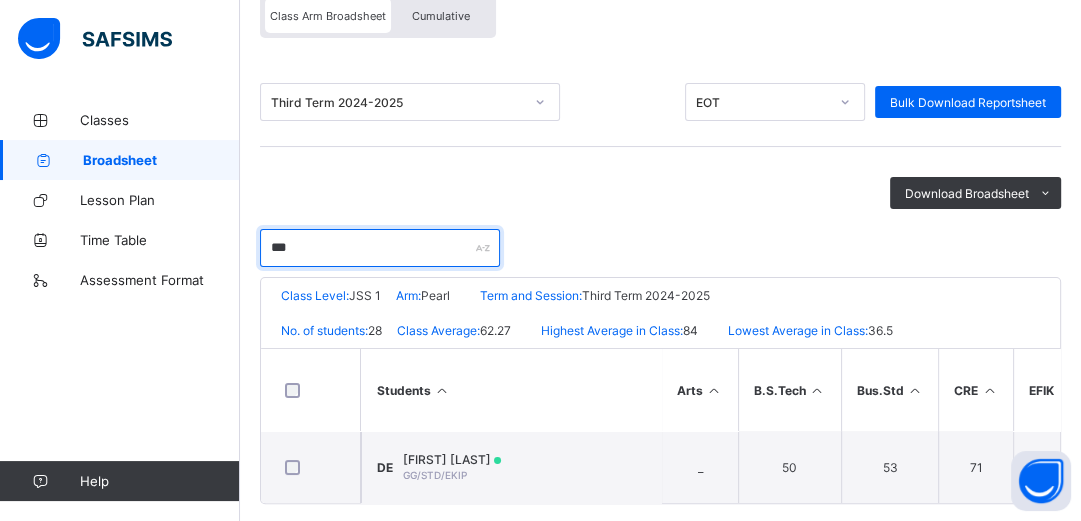 scroll, scrollTop: 223, scrollLeft: 0, axis: vertical 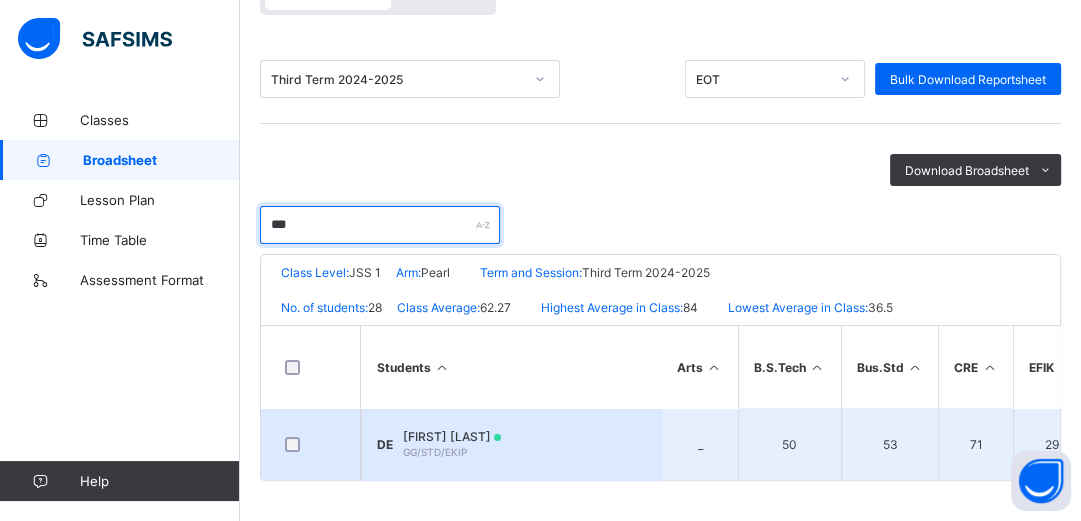 type on "***" 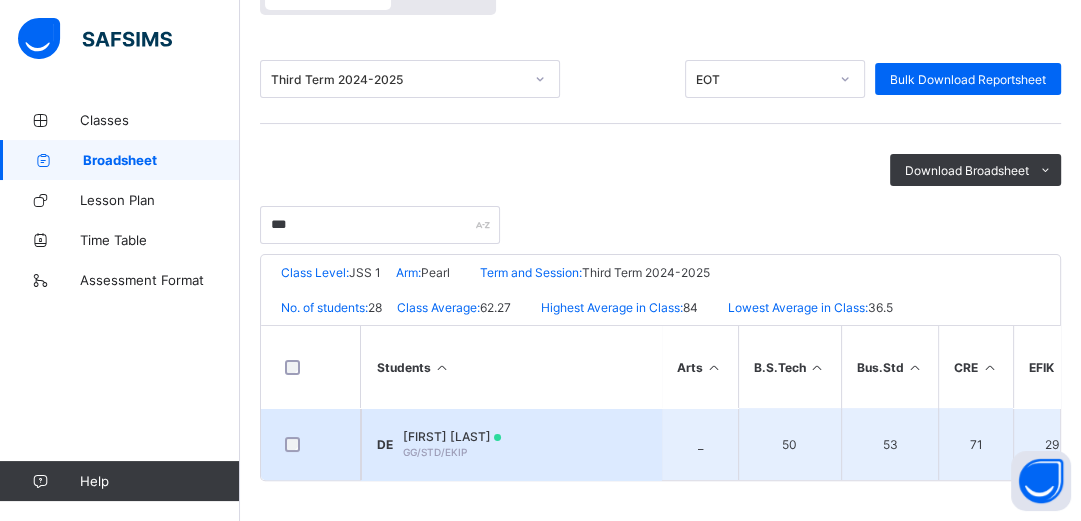 click on "[FIRST] [LAST] [CODE]" at bounding box center [511, 444] 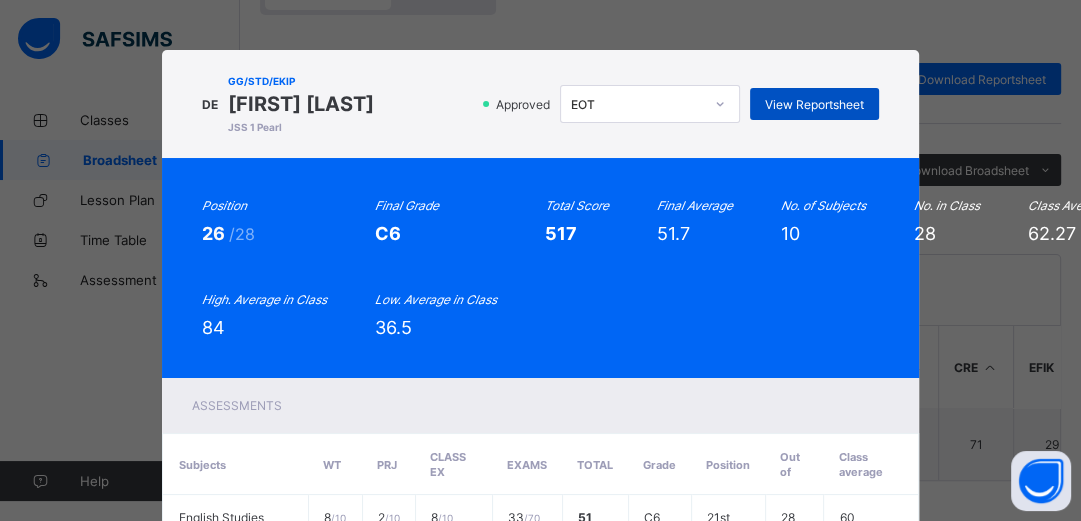 click on "View Reportsheet" at bounding box center (814, 104) 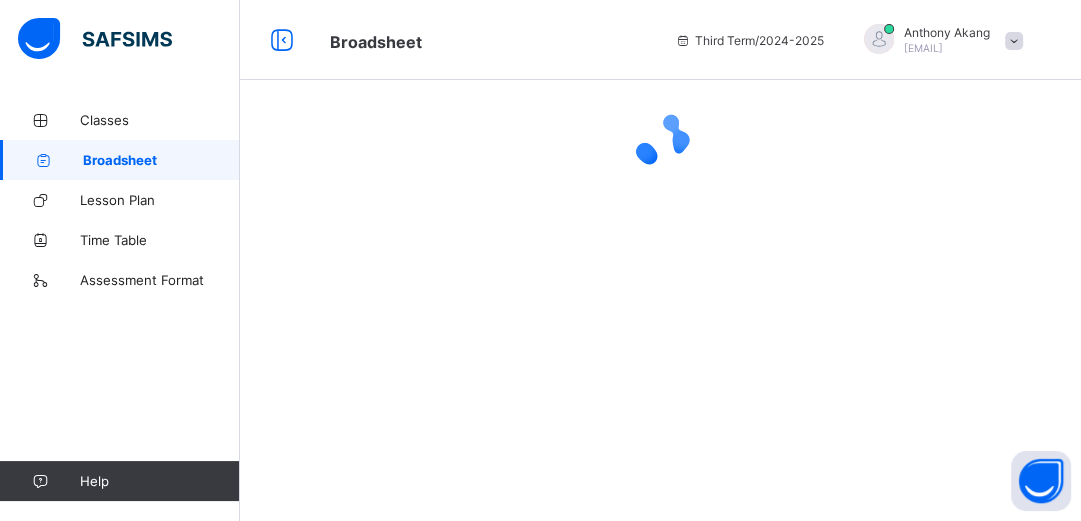 scroll, scrollTop: 0, scrollLeft: 0, axis: both 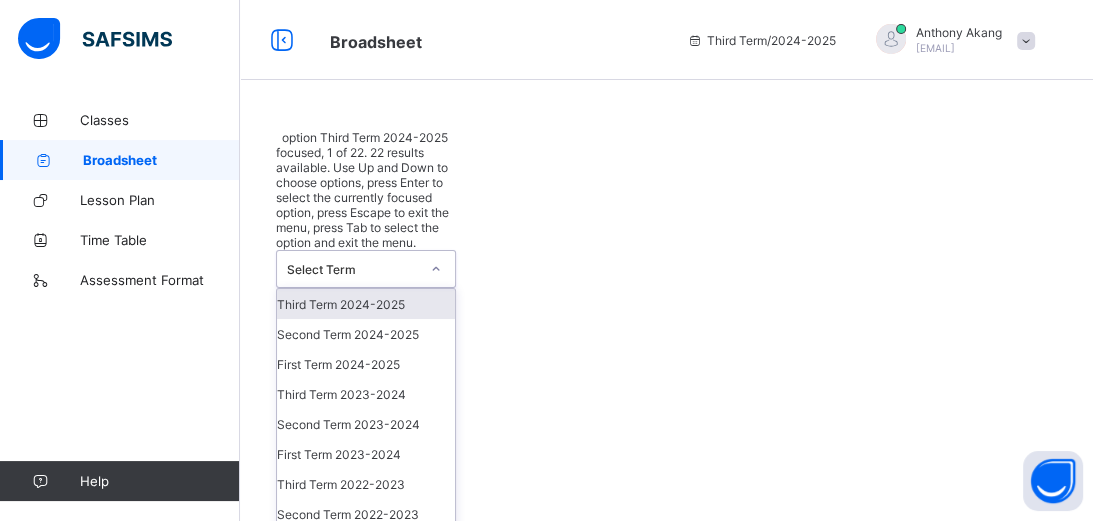 click at bounding box center (436, 269) 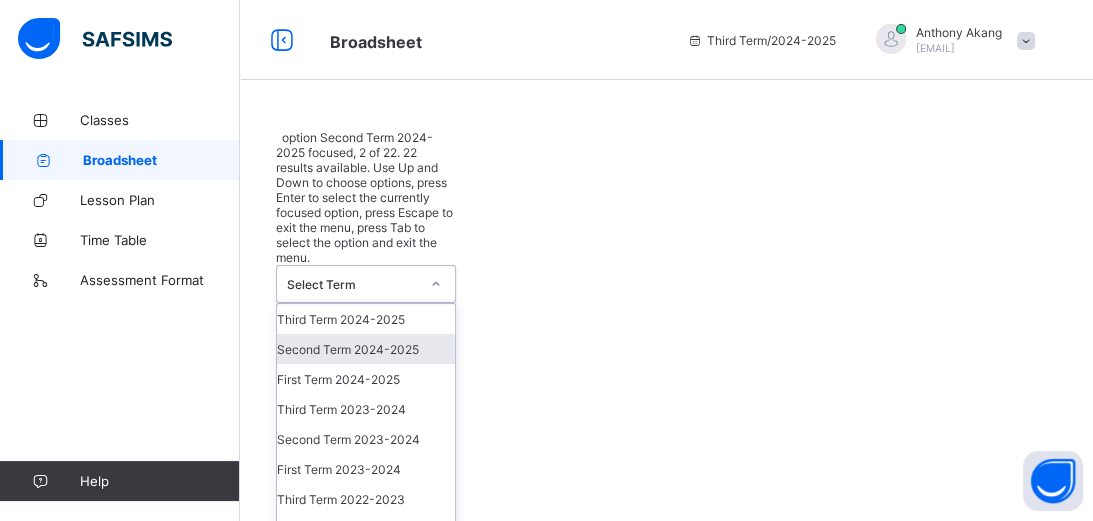 click on "Second Term 2024-2025" at bounding box center [366, 349] 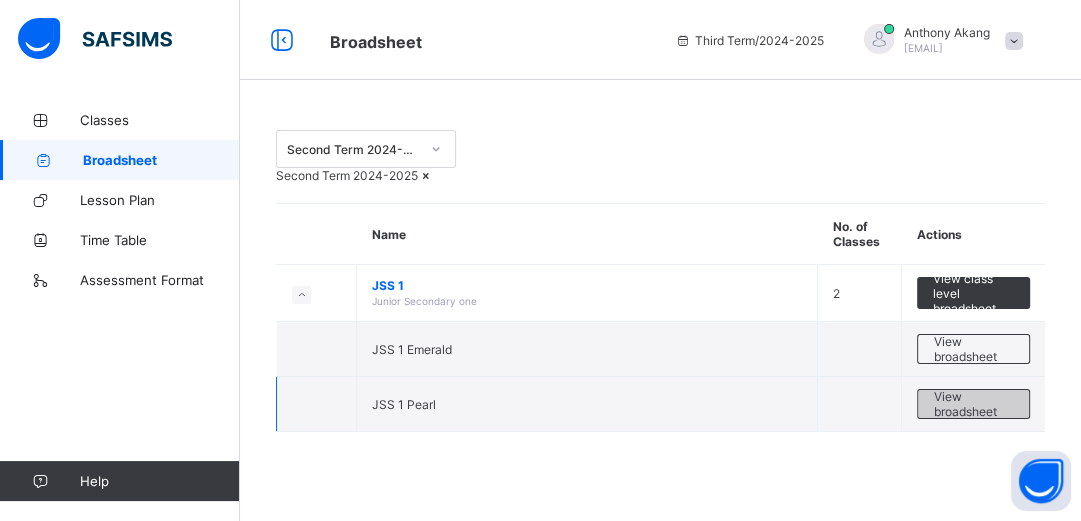 click on "View broadsheet" at bounding box center (973, 404) 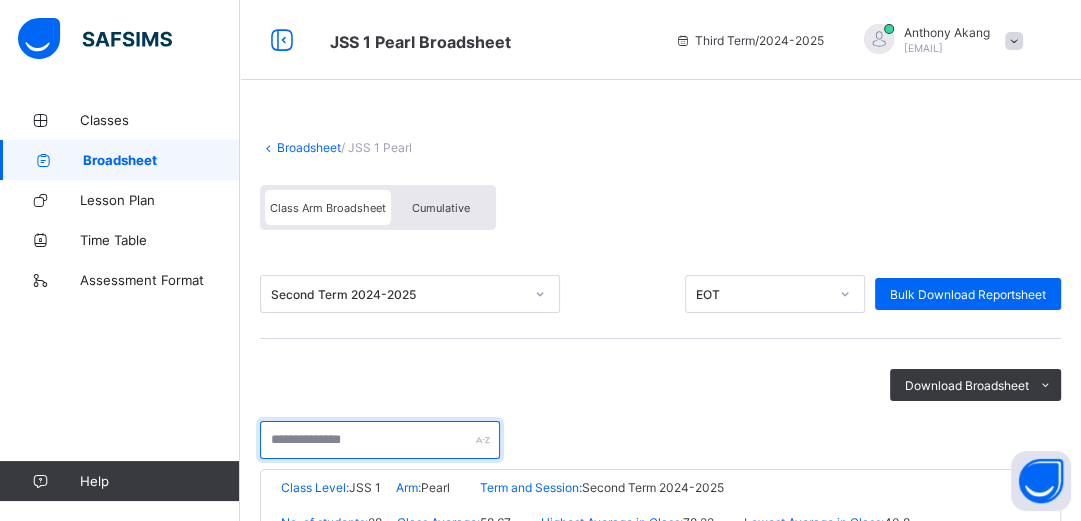 click at bounding box center [380, 440] 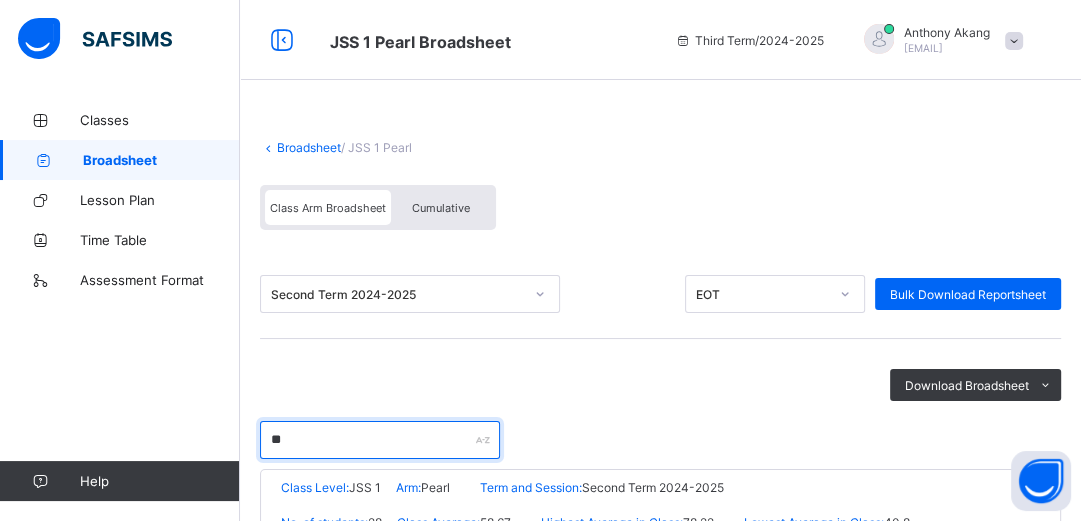 type on "***" 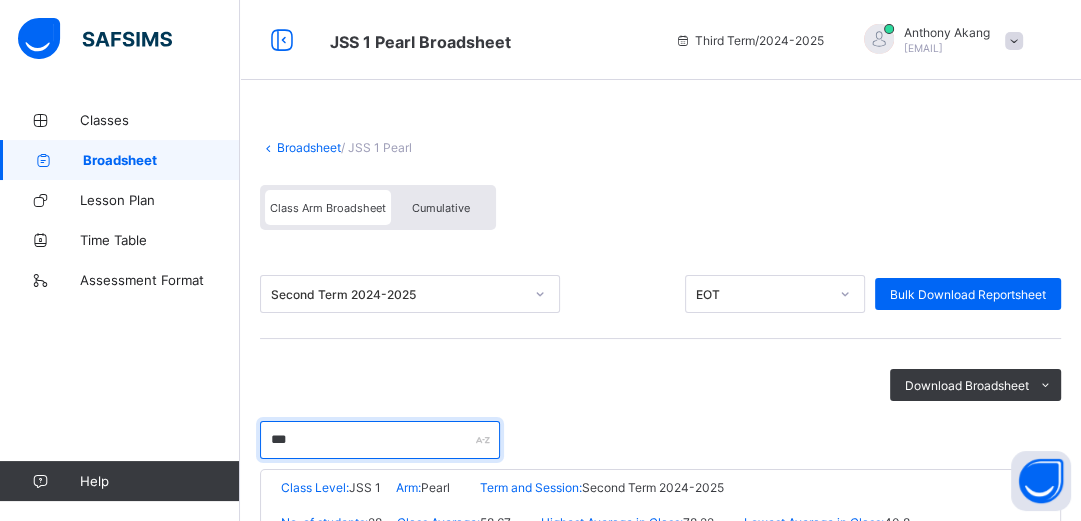 scroll, scrollTop: 32, scrollLeft: 0, axis: vertical 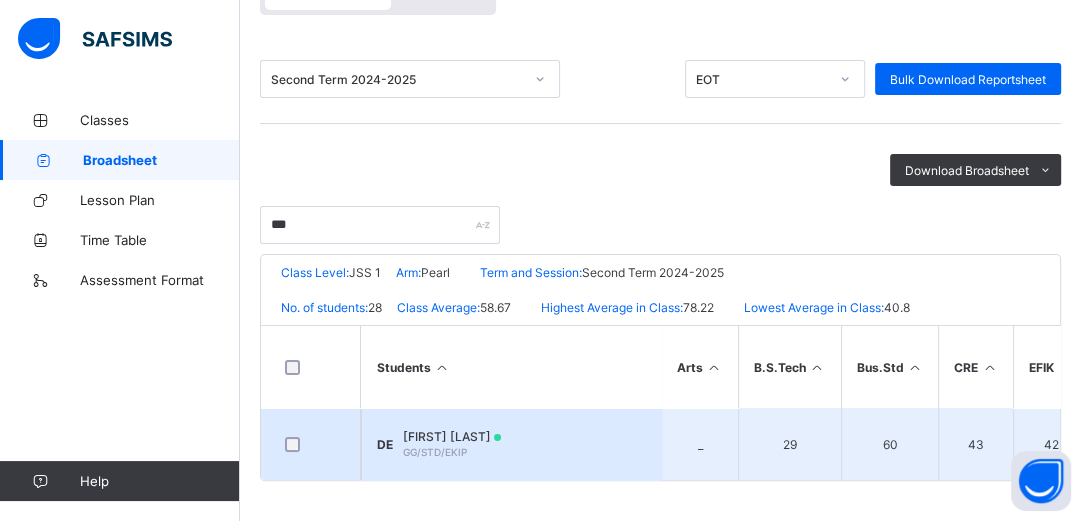 click on "[FIRST] [LAST]   [CODE]" at bounding box center [452, 444] 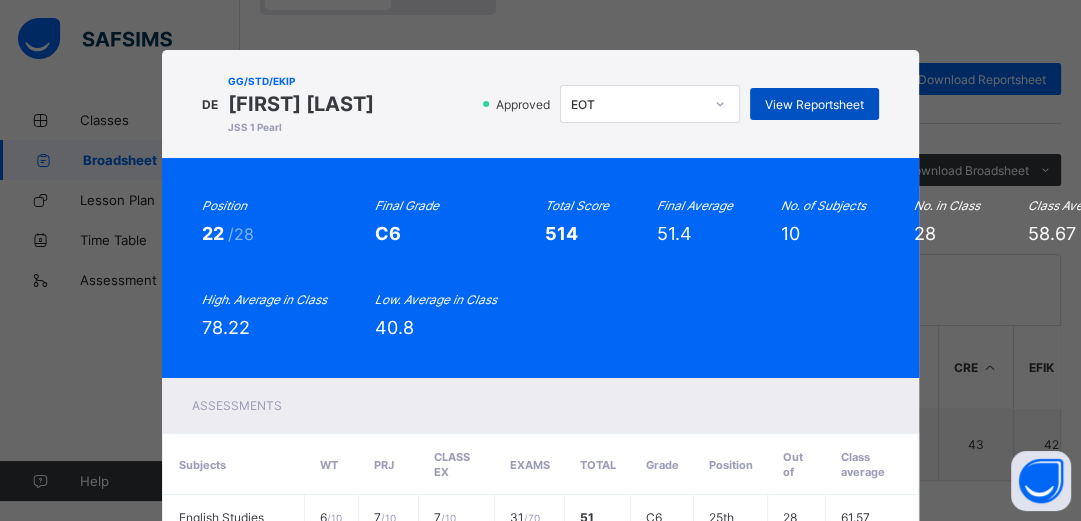 click on "View Reportsheet" at bounding box center [814, 104] 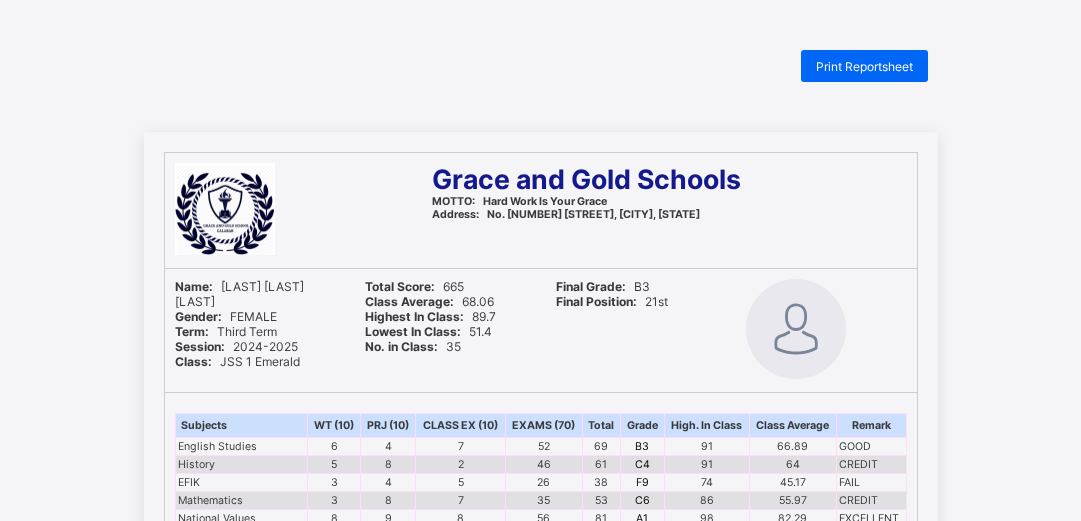 scroll, scrollTop: 0, scrollLeft: 0, axis: both 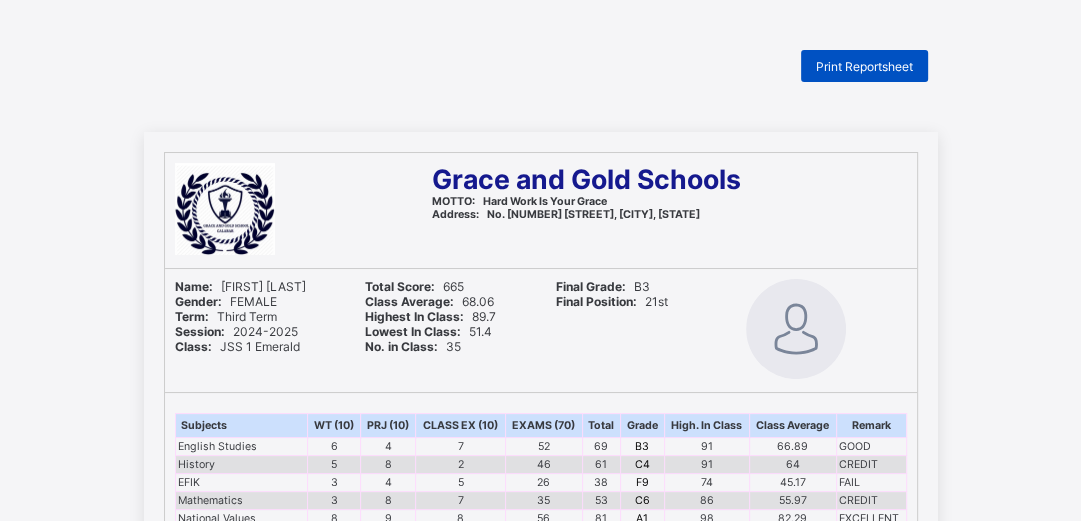 click on "Print Reportsheet" at bounding box center (864, 66) 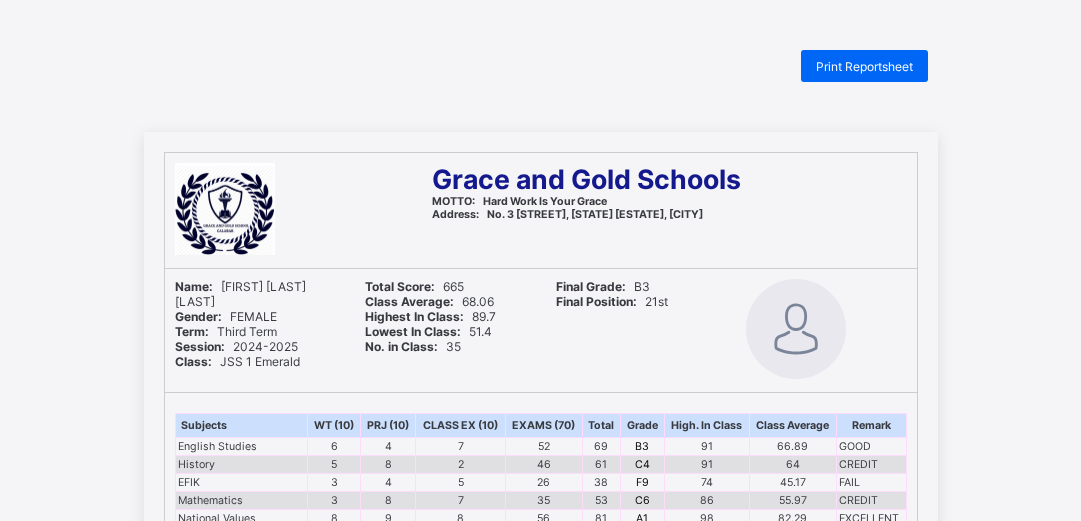 scroll, scrollTop: 0, scrollLeft: 0, axis: both 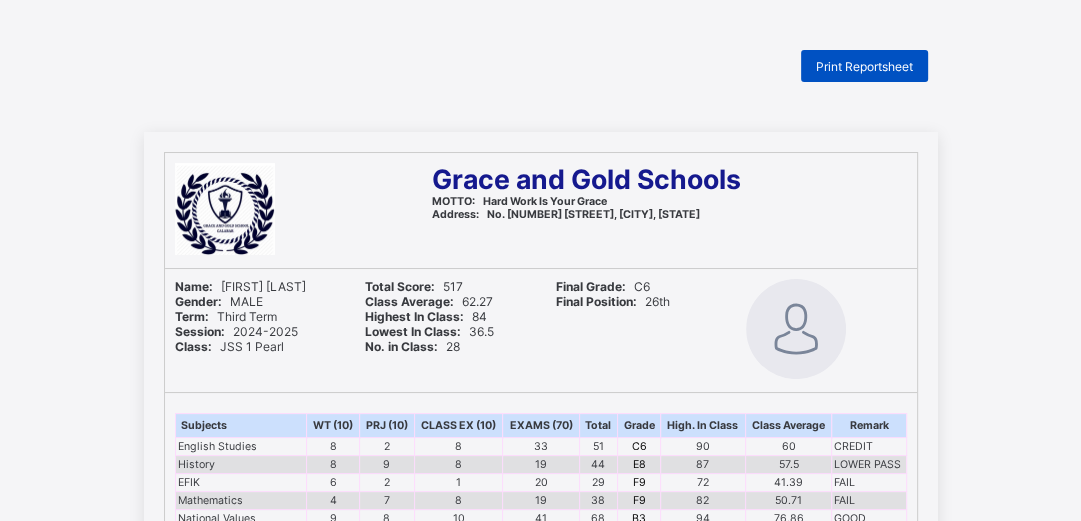 click on "Print Reportsheet" at bounding box center [864, 66] 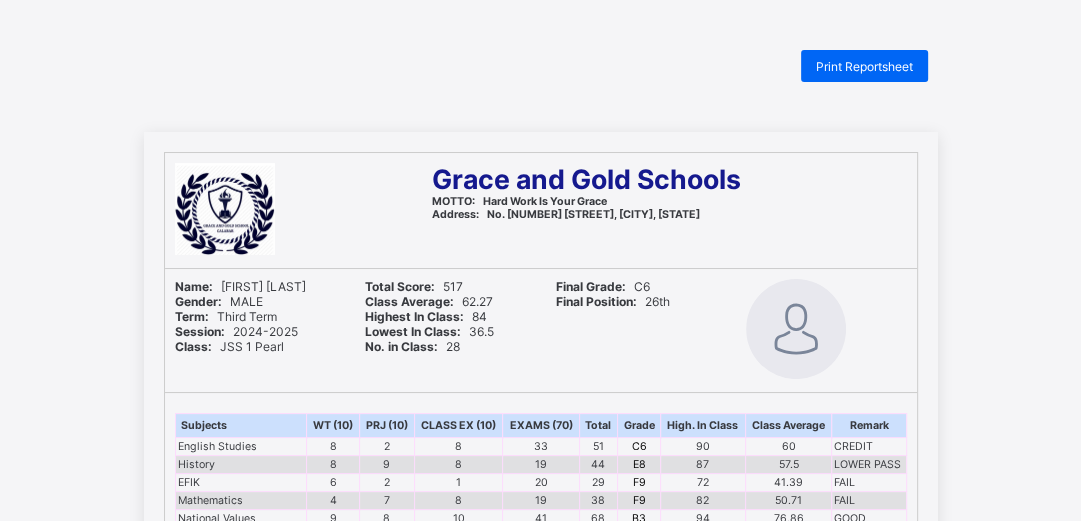 scroll, scrollTop: 0, scrollLeft: 0, axis: both 